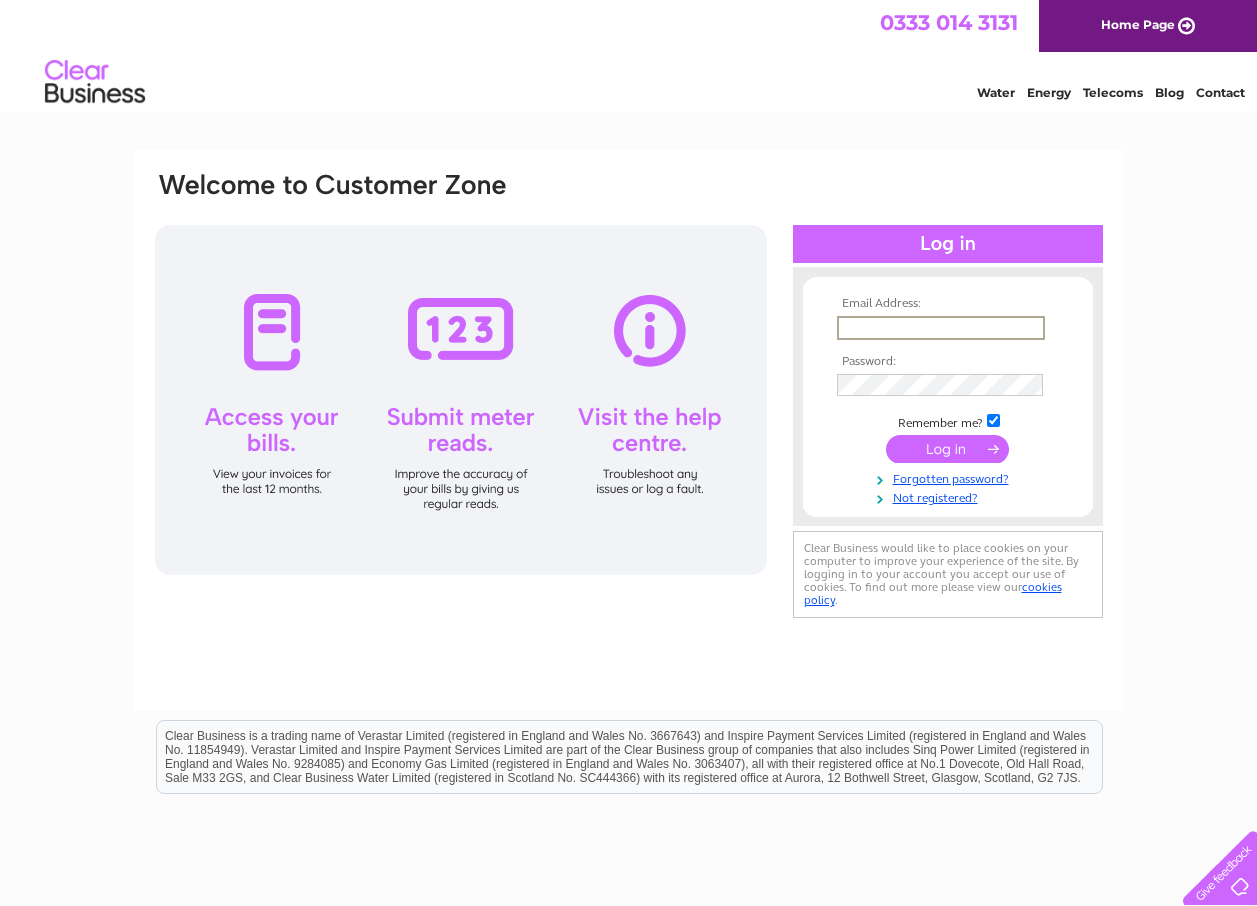 scroll, scrollTop: 0, scrollLeft: 0, axis: both 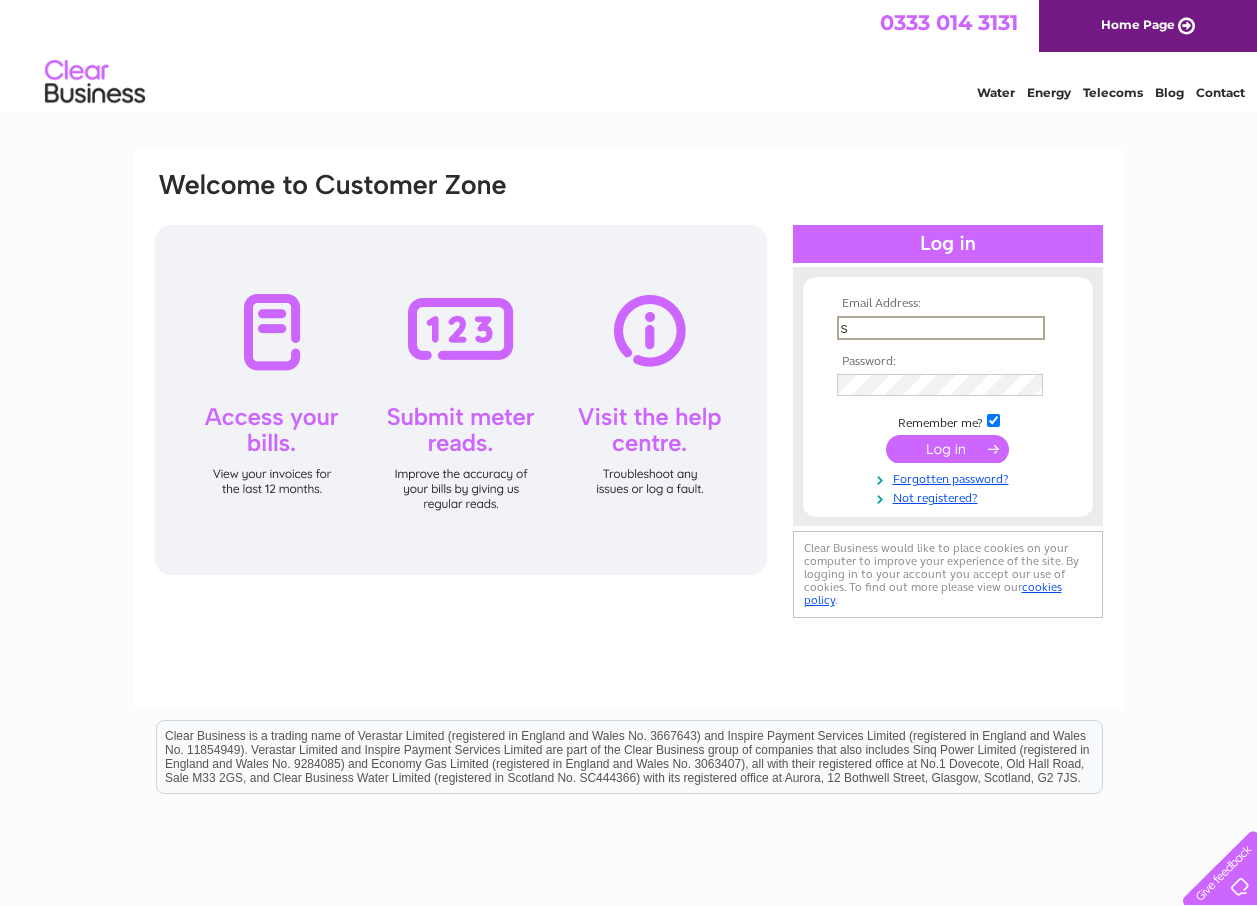 type on "stewart@skelso1.orangehome.co.uk" 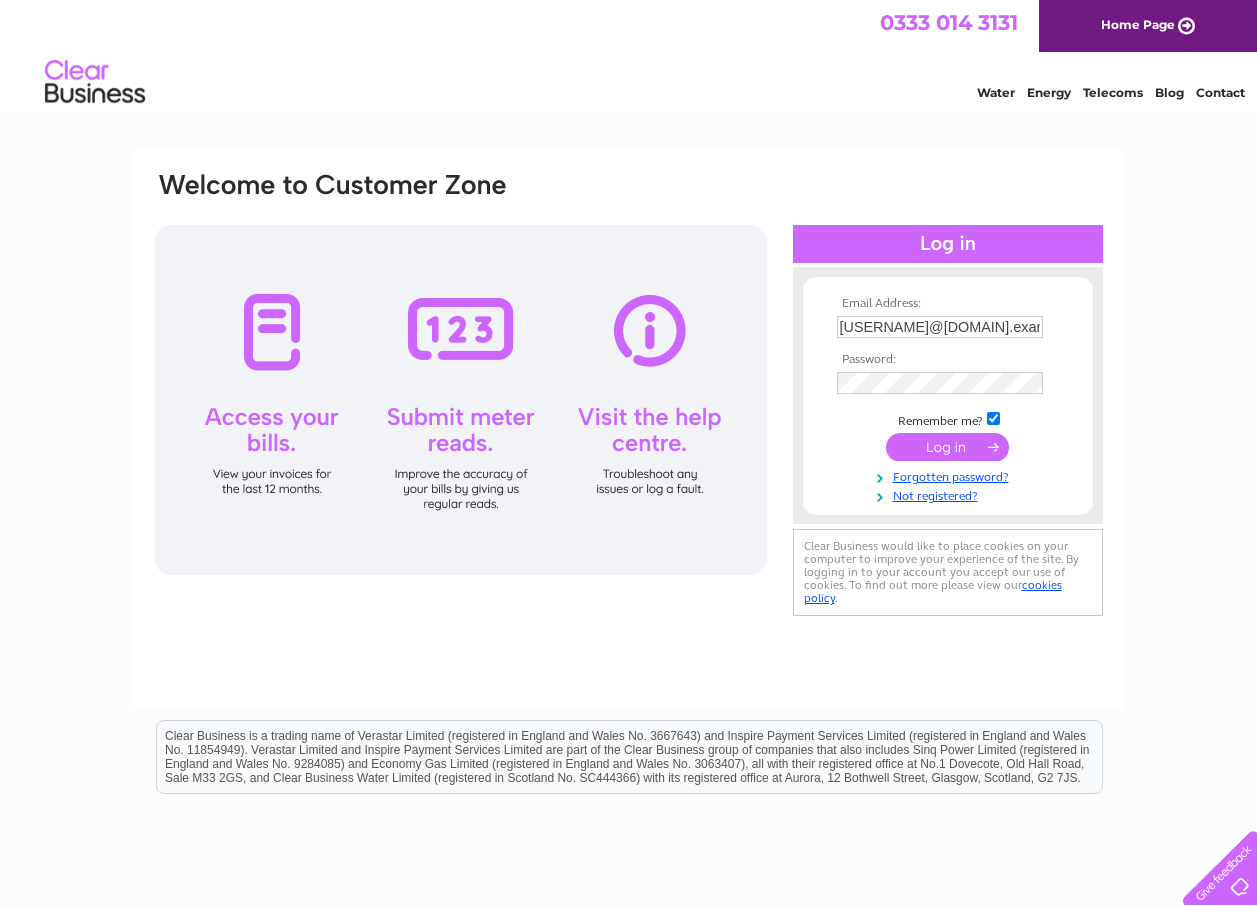 click at bounding box center (947, 447) 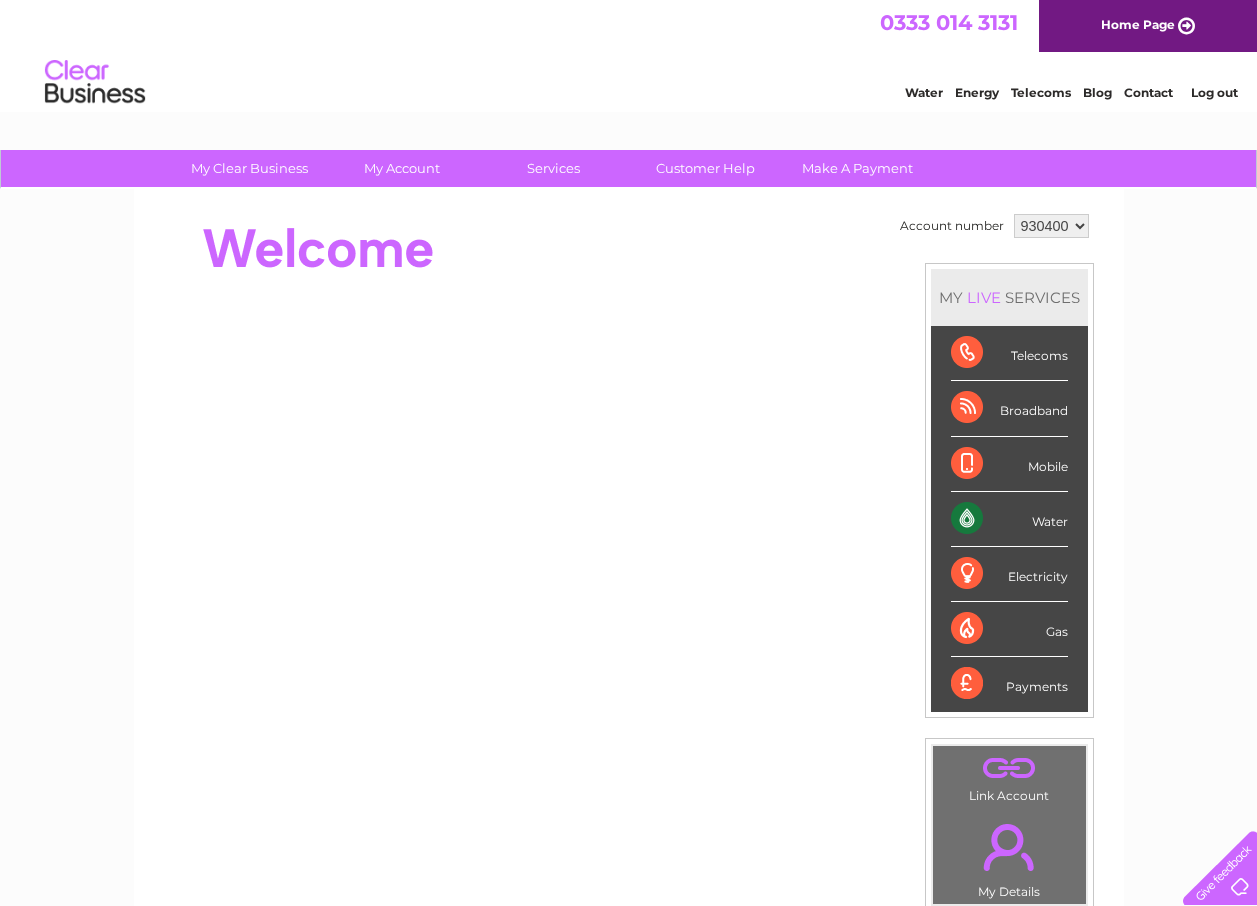scroll, scrollTop: 0, scrollLeft: 0, axis: both 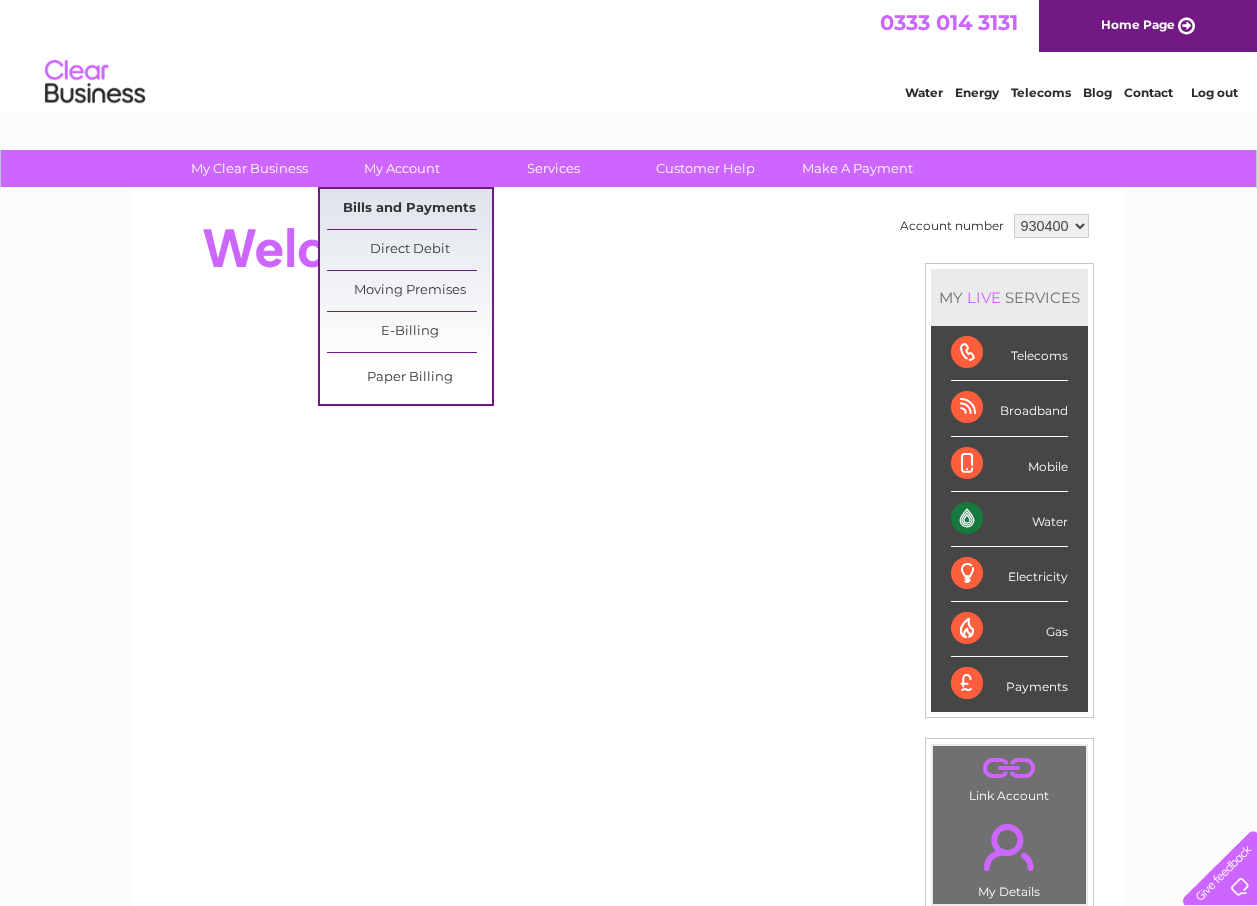click on "Bills and Payments" at bounding box center (409, 209) 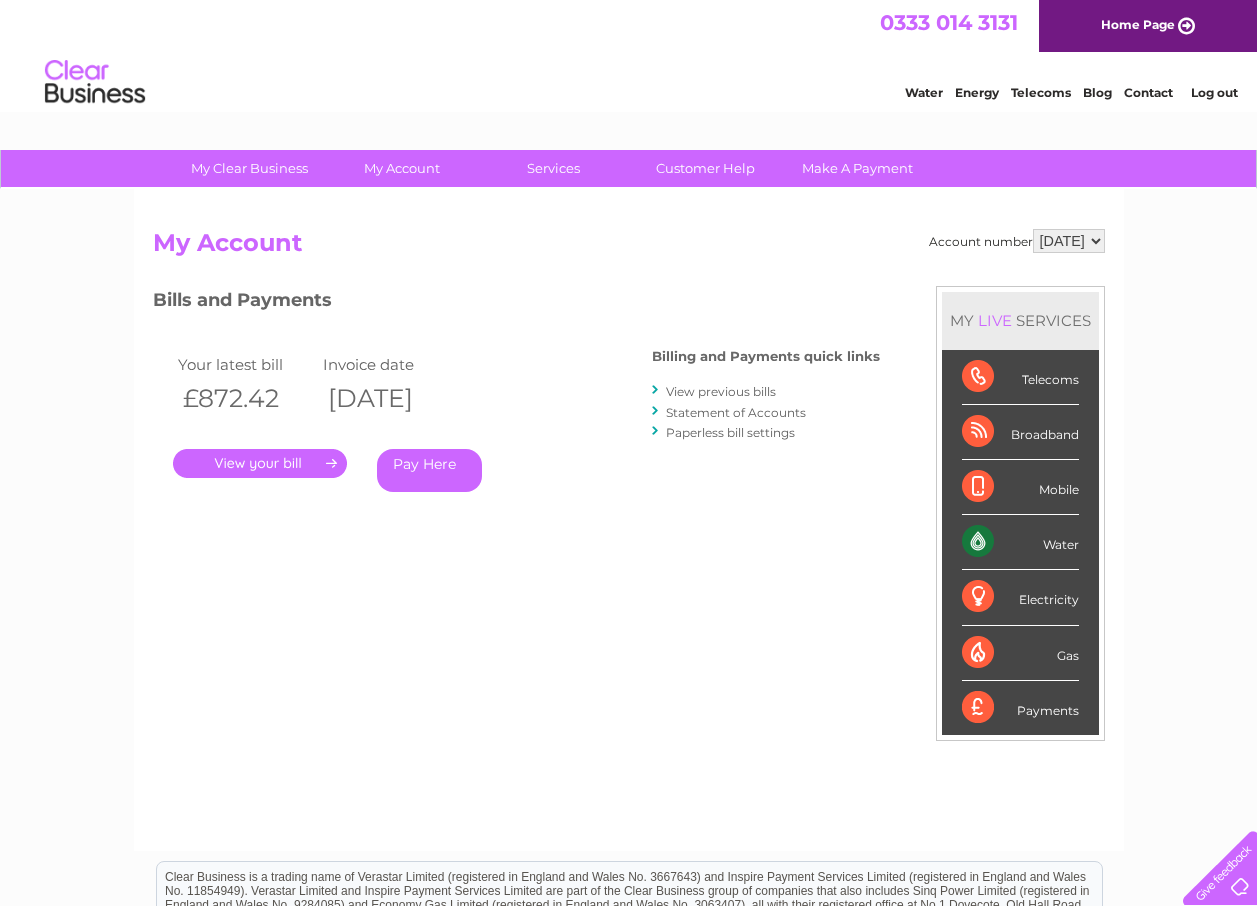 scroll, scrollTop: 0, scrollLeft: 0, axis: both 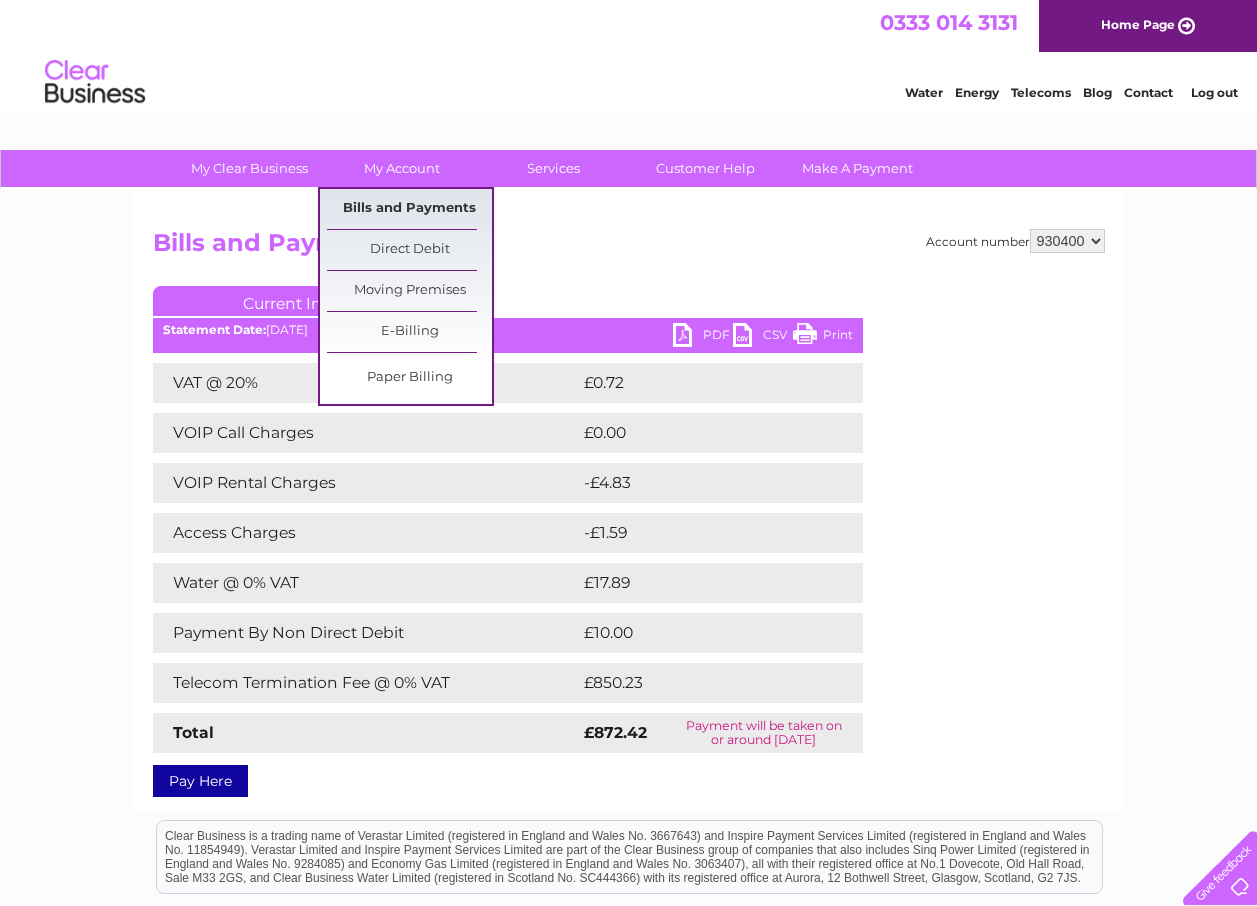 click on "Bills and Payments" at bounding box center (409, 209) 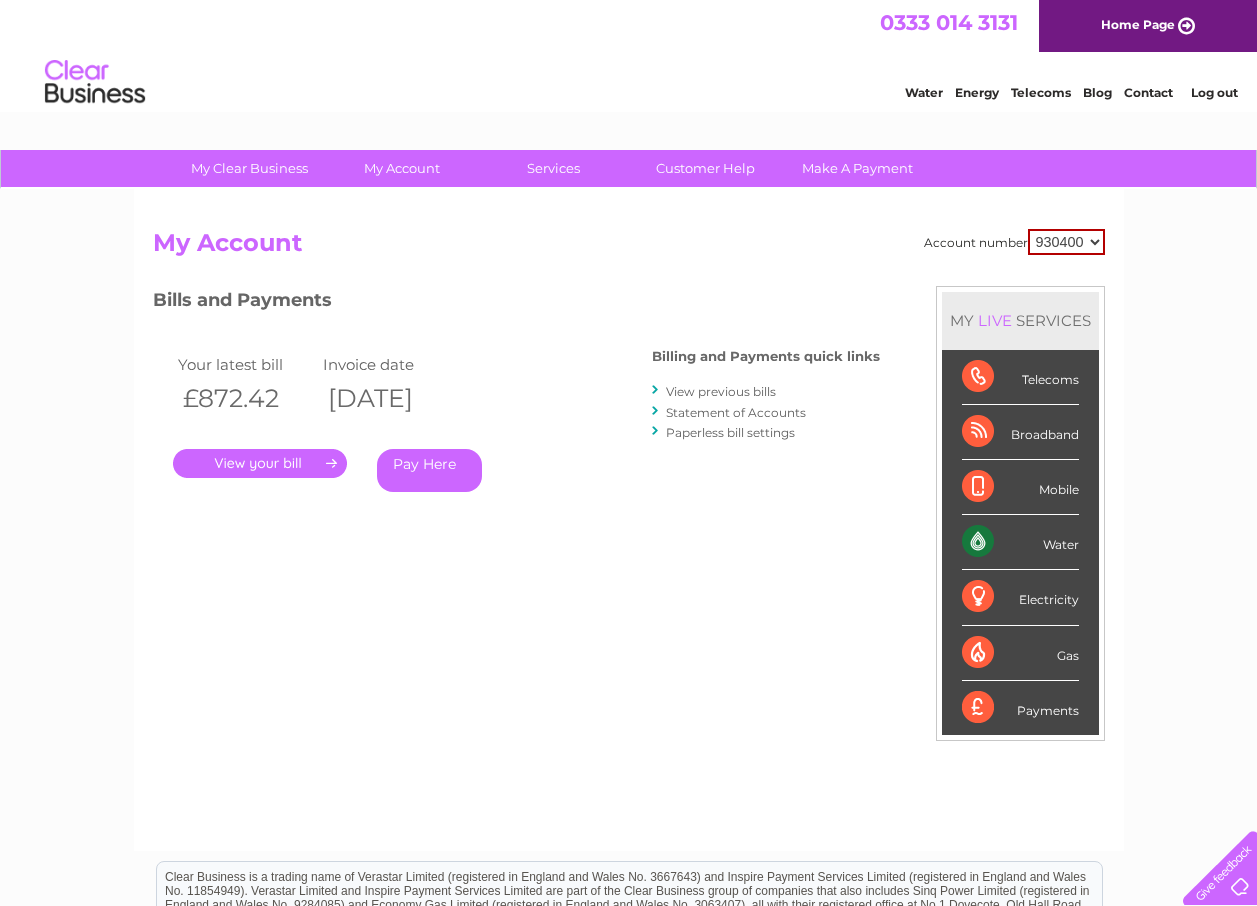 scroll, scrollTop: 0, scrollLeft: 0, axis: both 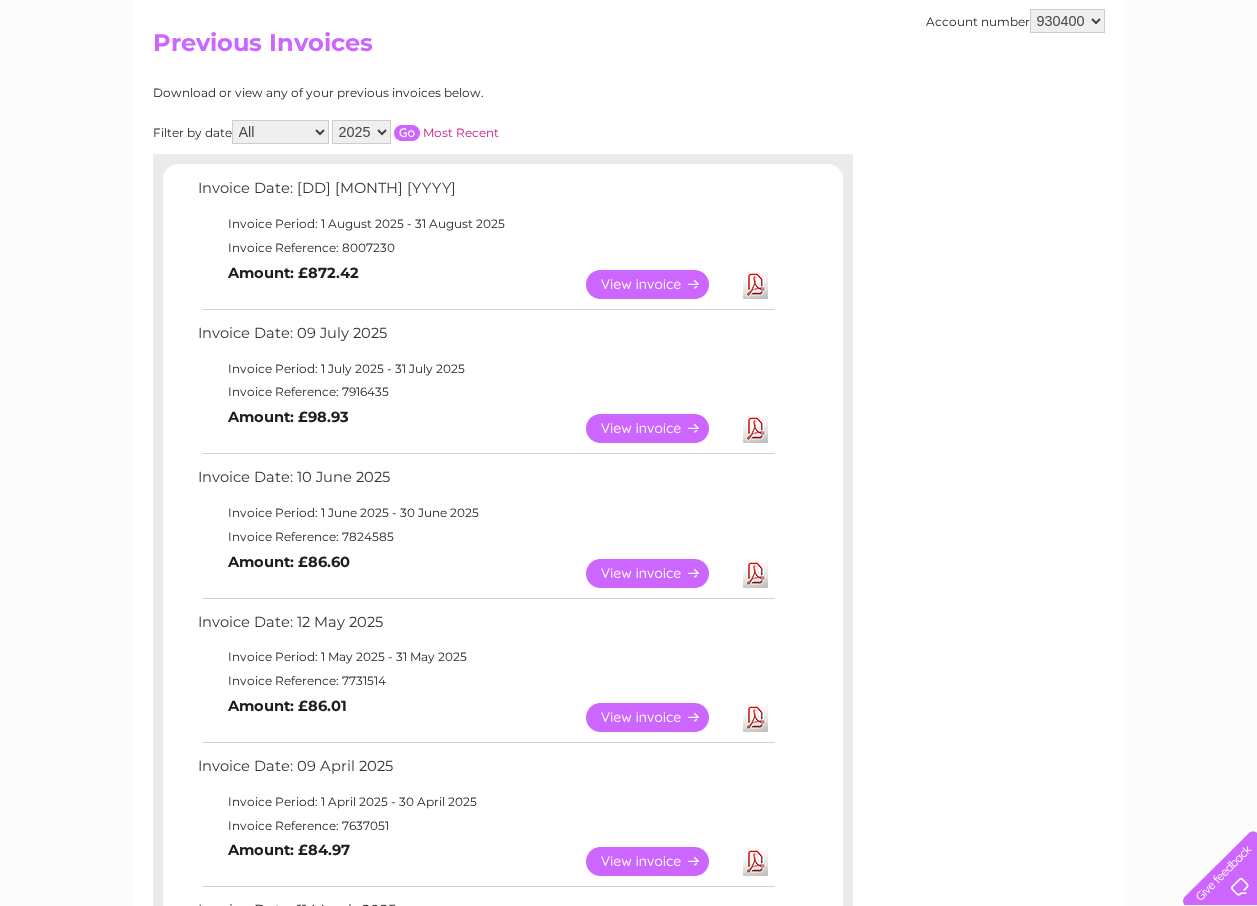 click on "View" at bounding box center [659, 428] 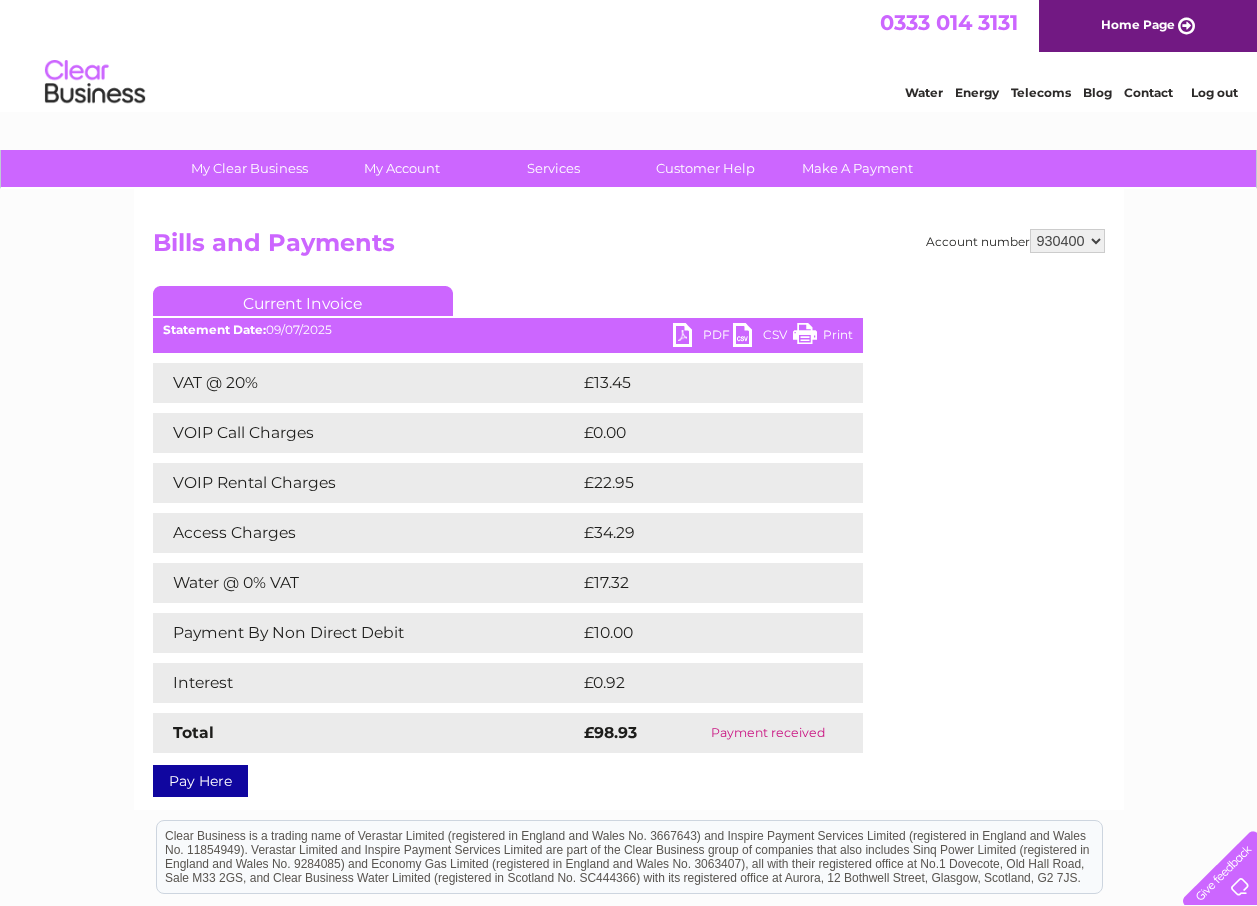 scroll, scrollTop: 0, scrollLeft: 0, axis: both 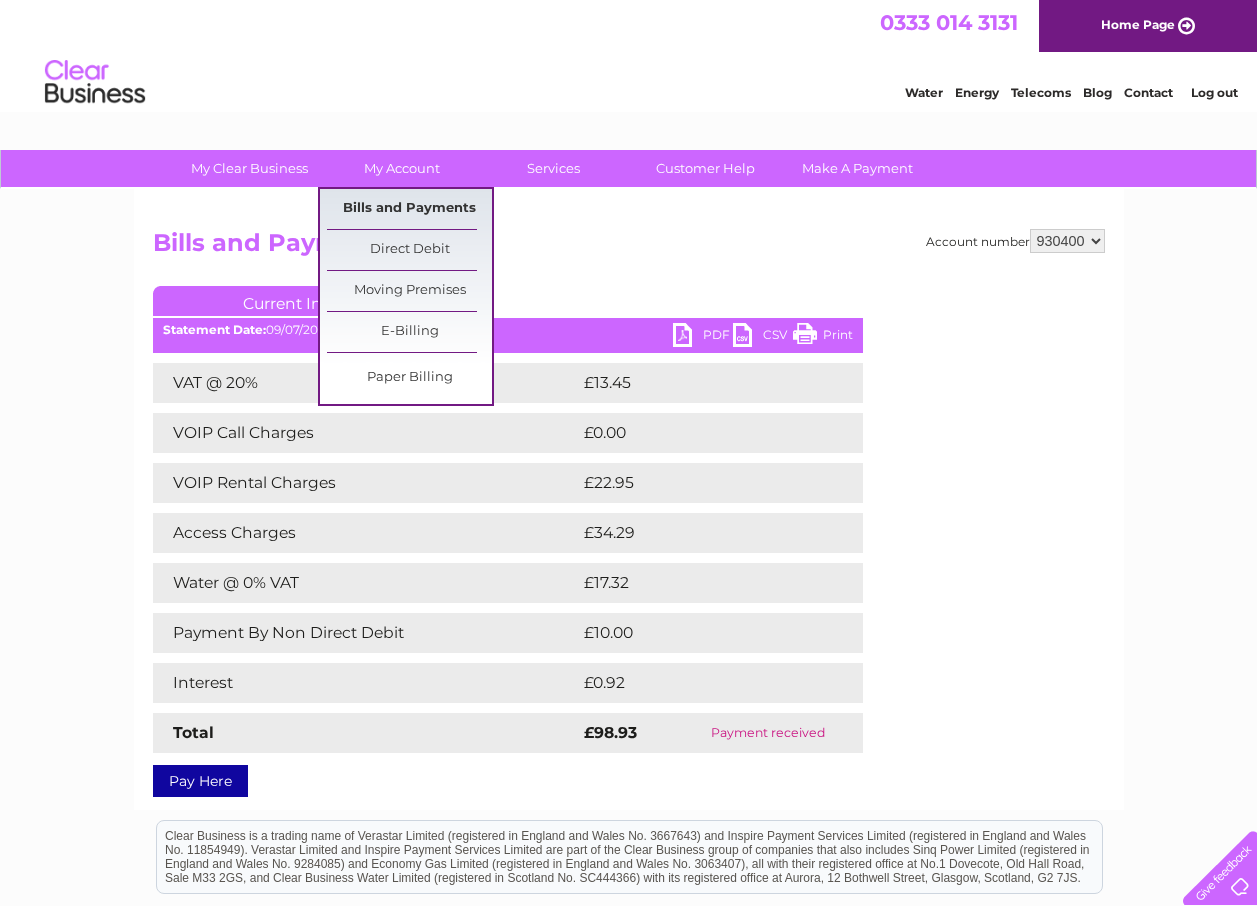 click on "Bills and Payments" at bounding box center [409, 209] 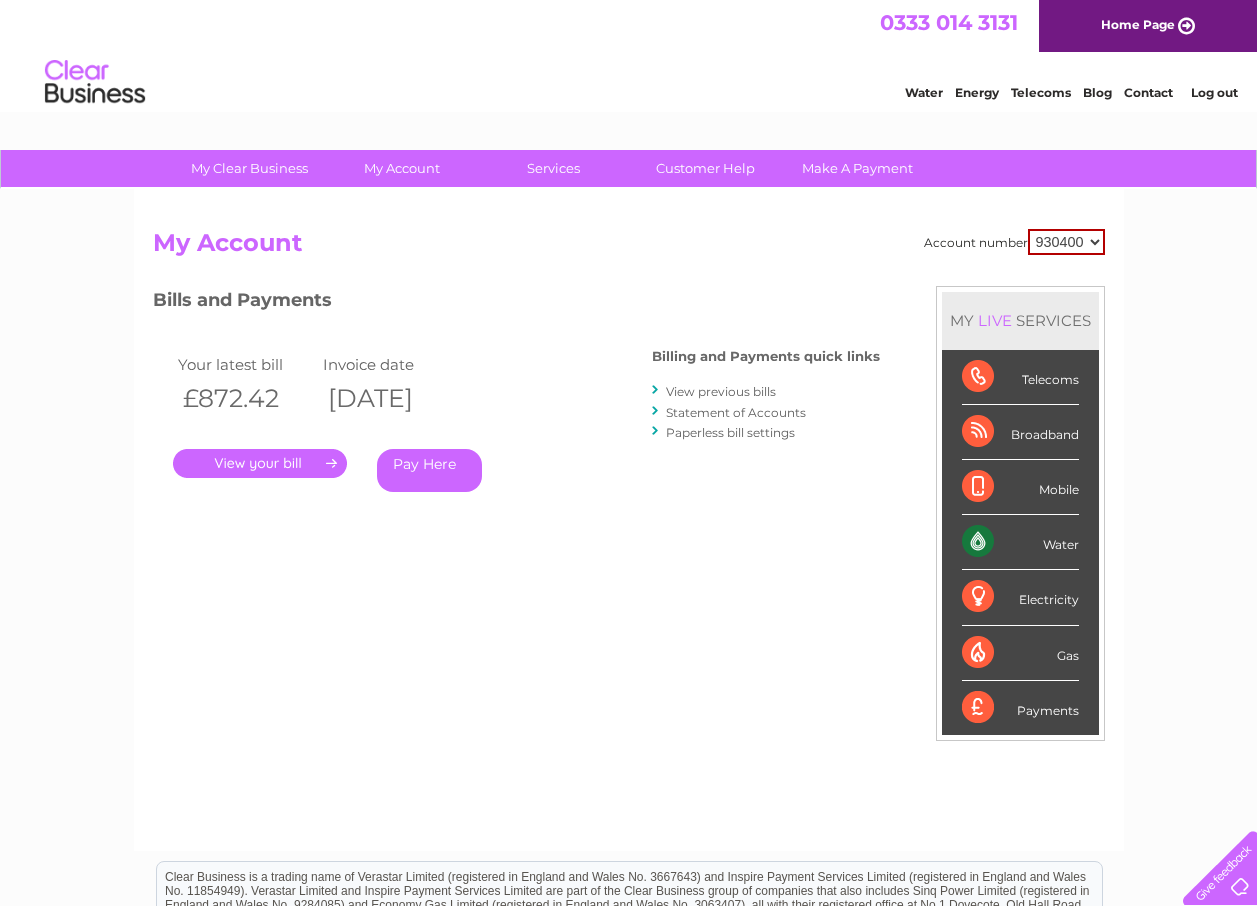 scroll, scrollTop: 0, scrollLeft: 0, axis: both 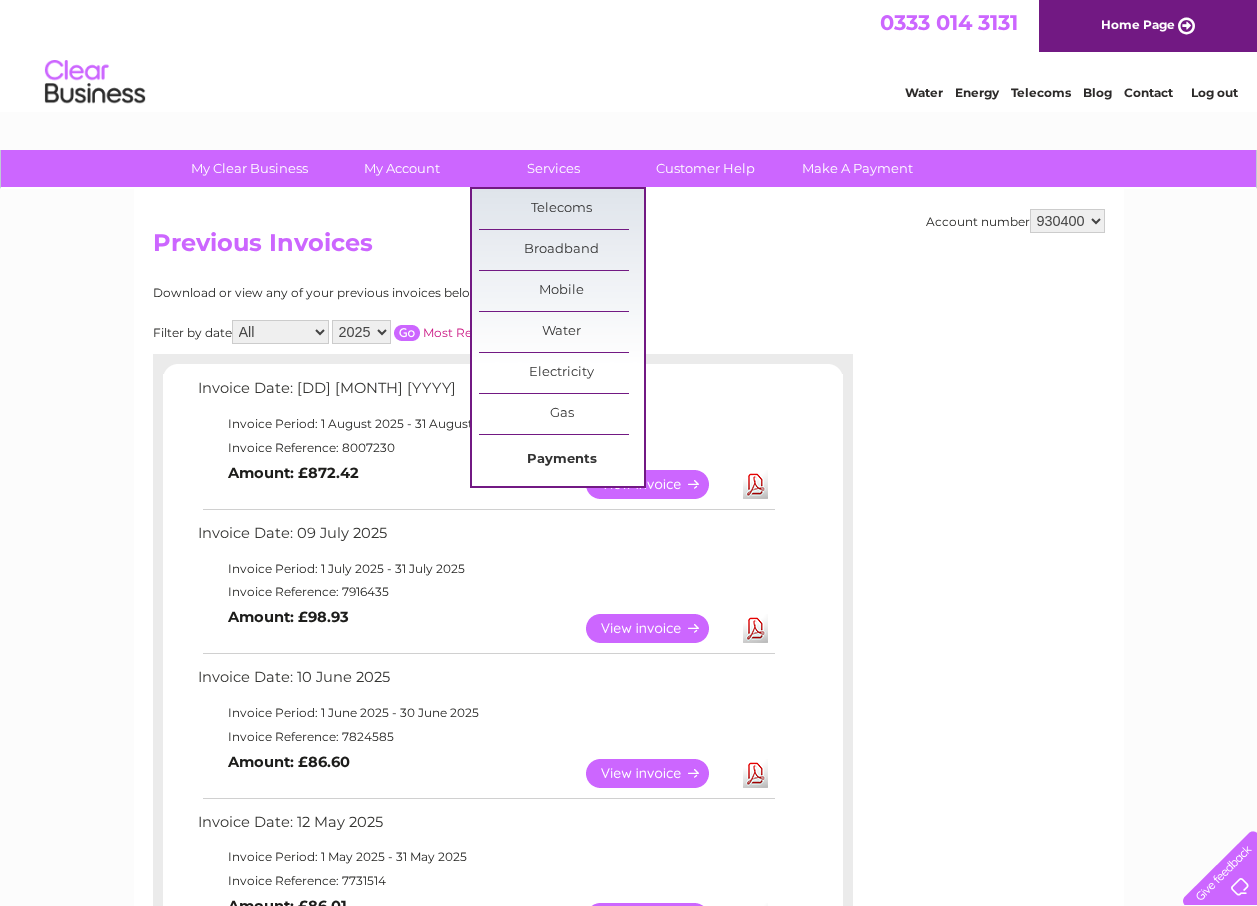 click on "Payments" at bounding box center (561, 460) 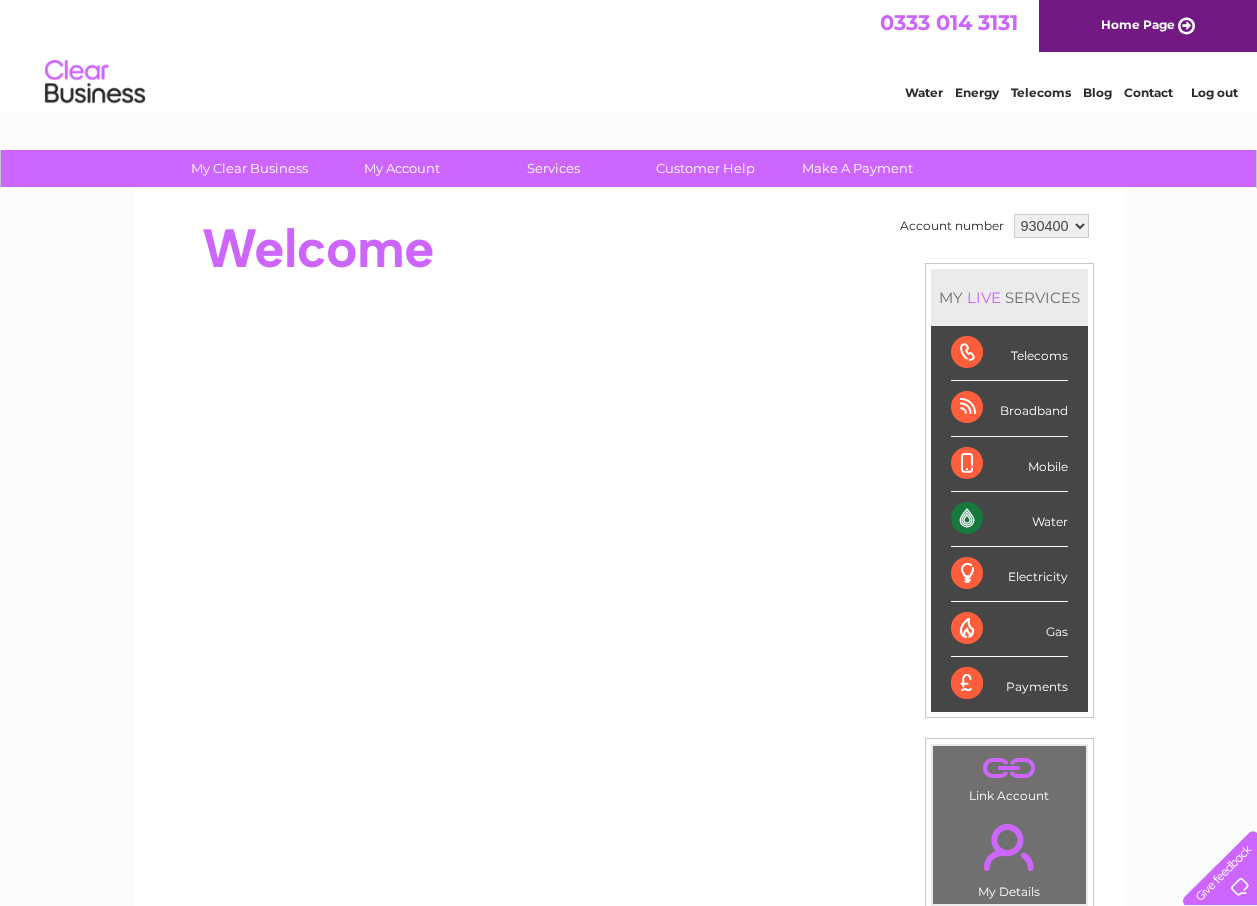 scroll, scrollTop: 0, scrollLeft: 0, axis: both 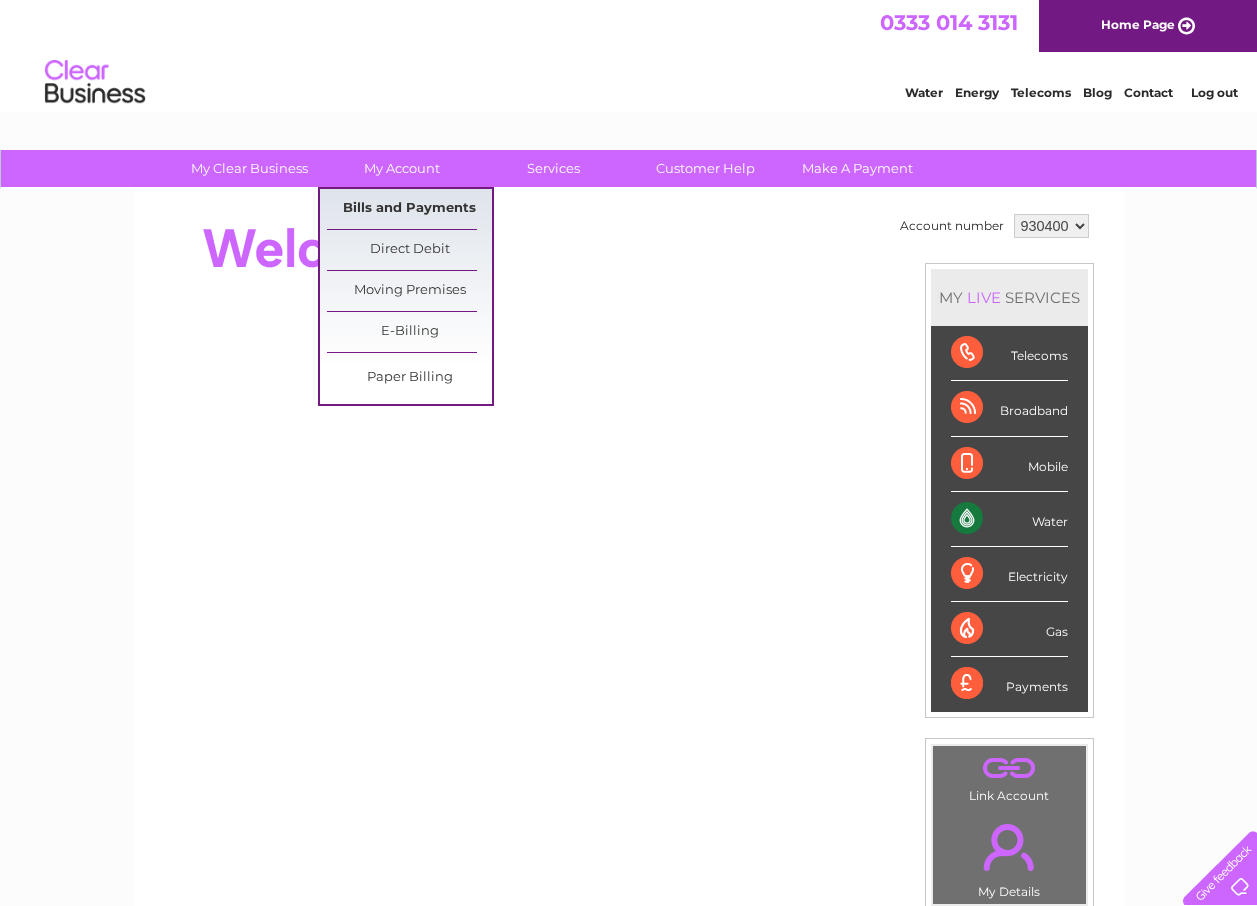 click on "Bills and Payments" at bounding box center [409, 209] 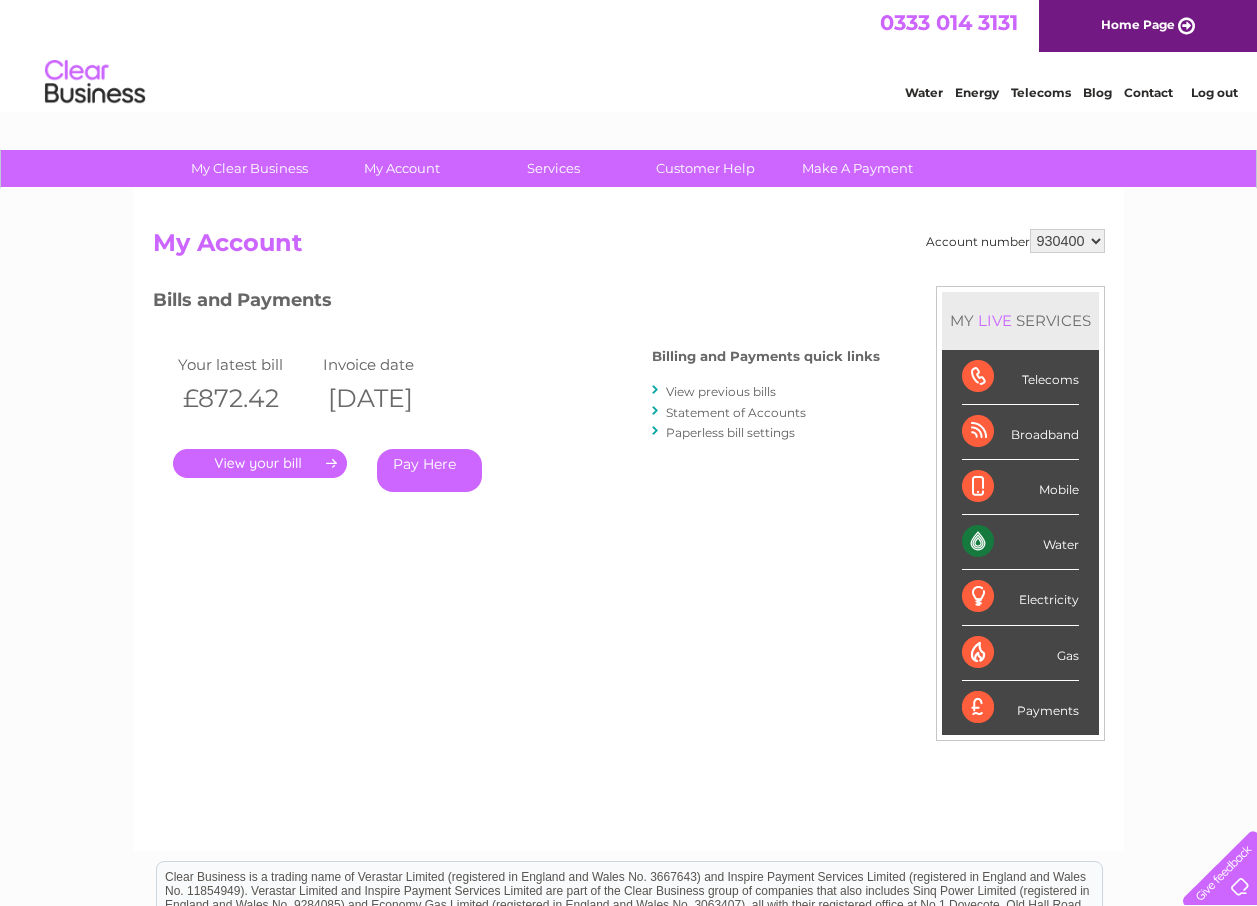 scroll, scrollTop: 0, scrollLeft: 0, axis: both 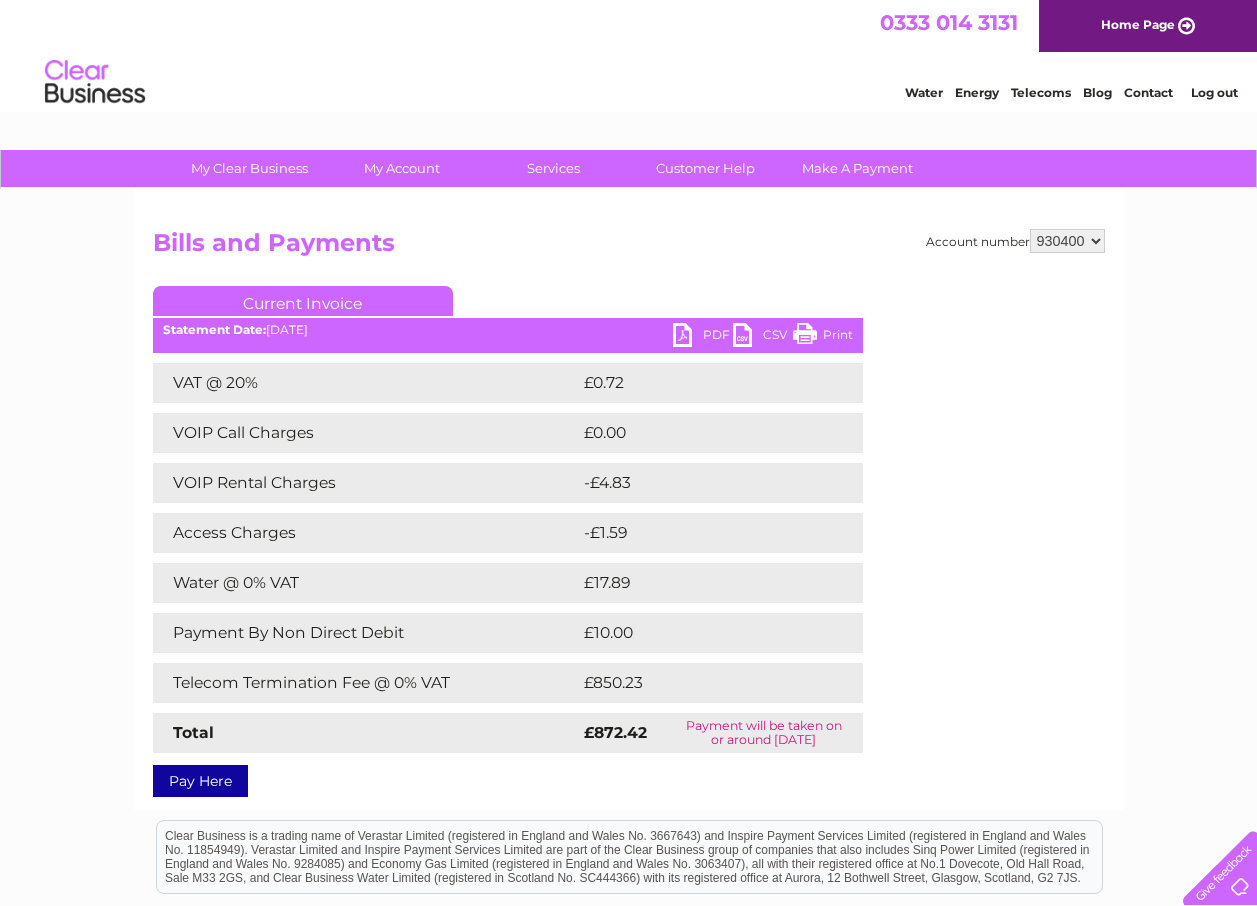click on "PDF" at bounding box center [703, 337] 